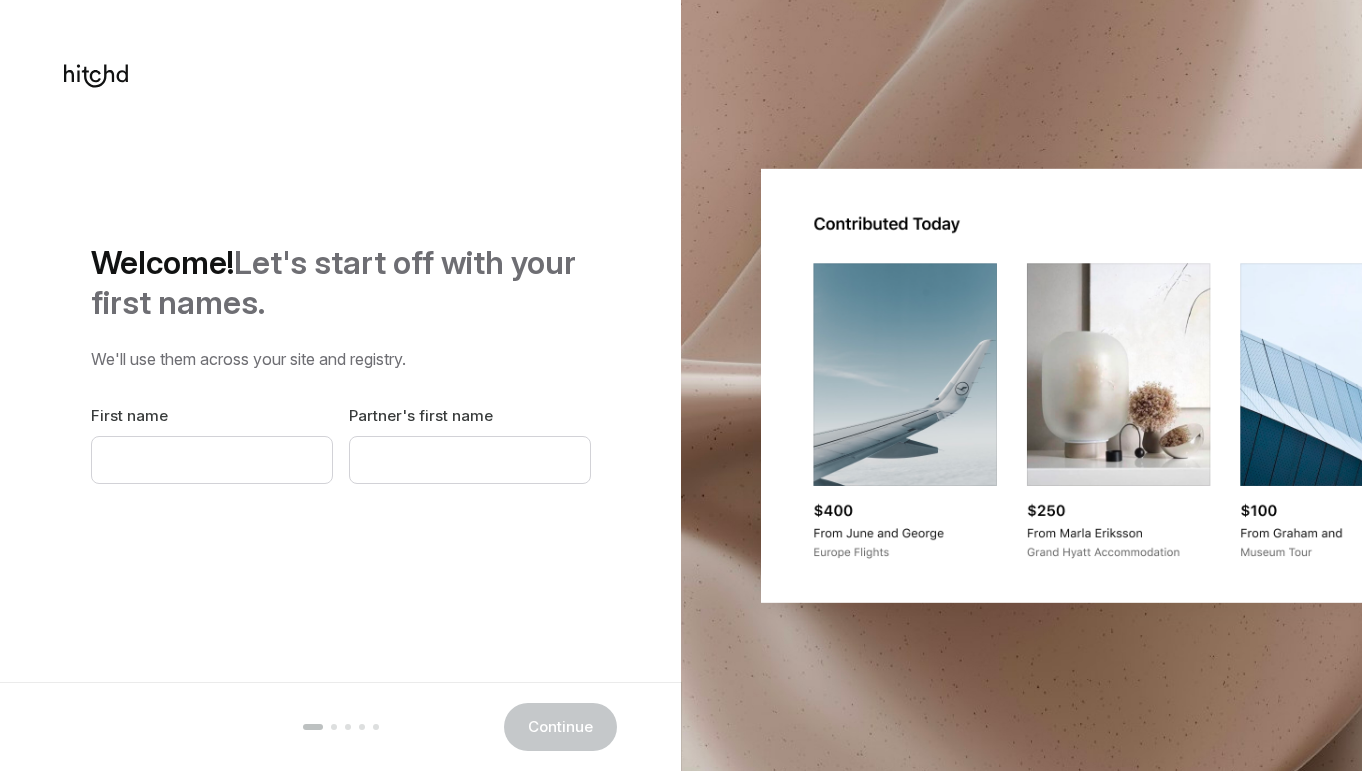 scroll, scrollTop: 0, scrollLeft: 0, axis: both 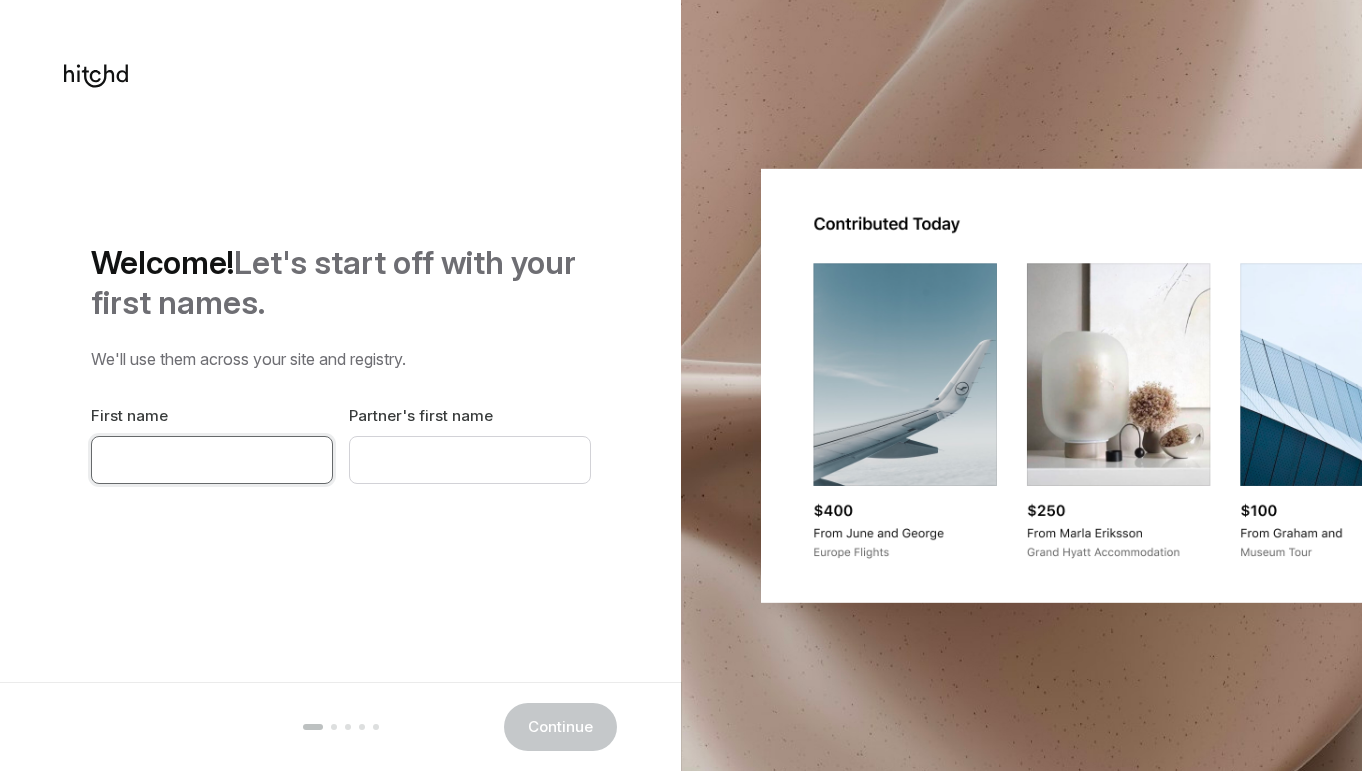 click at bounding box center (212, 460) 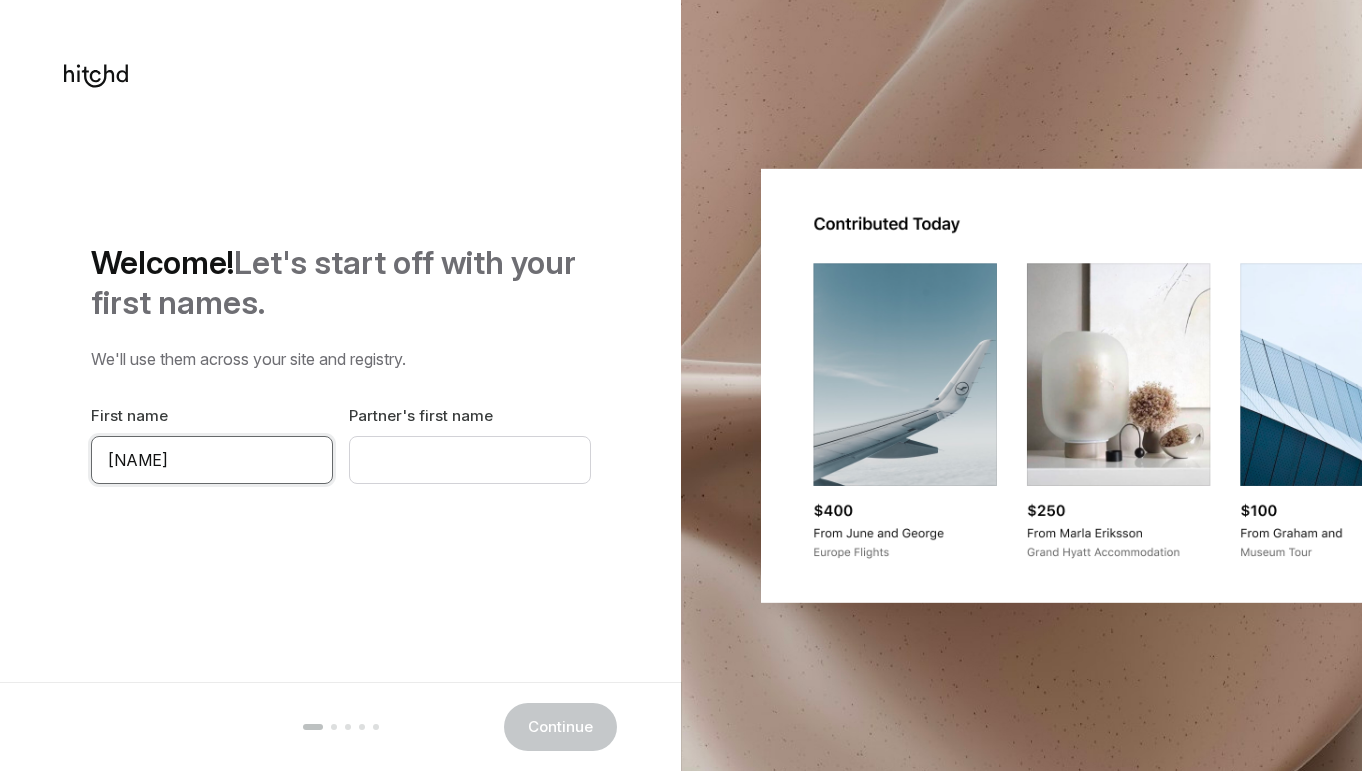 type on "[NAME]" 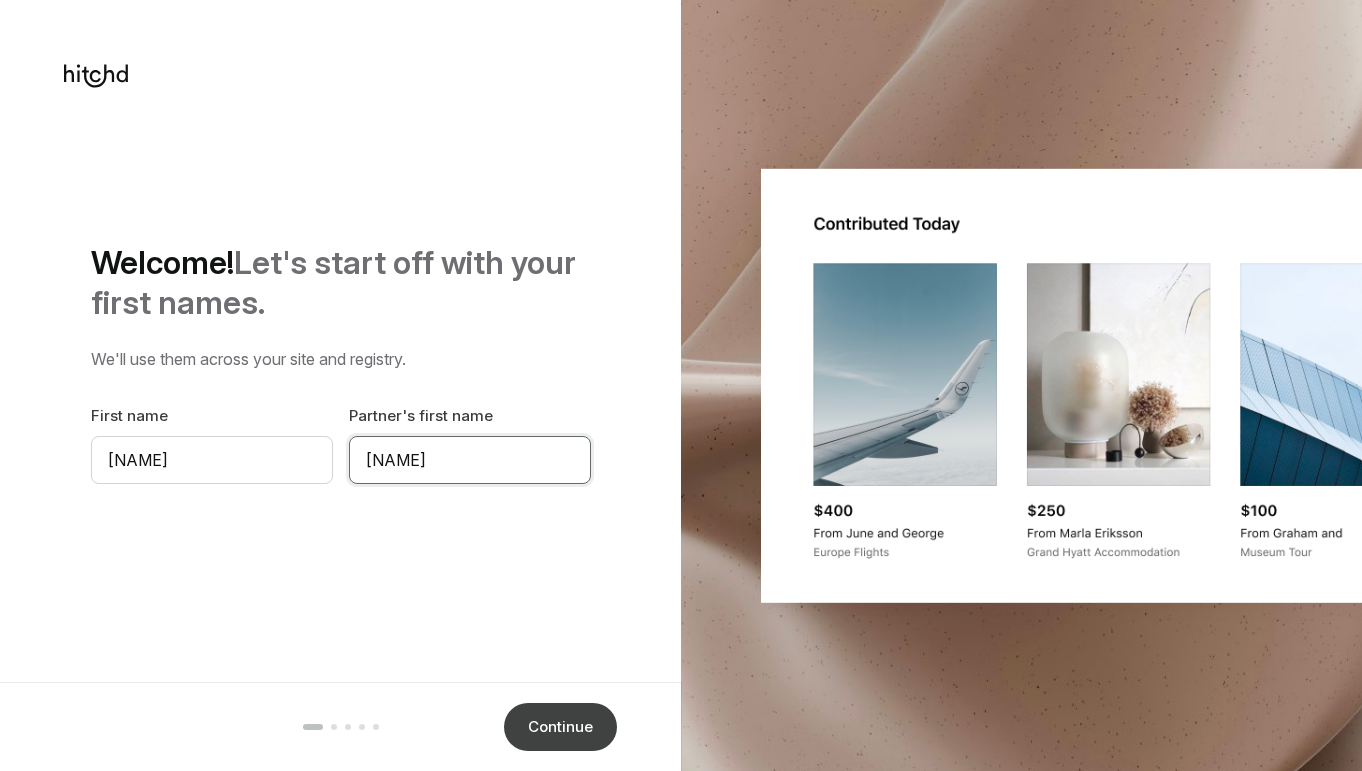 type on "[NAME]" 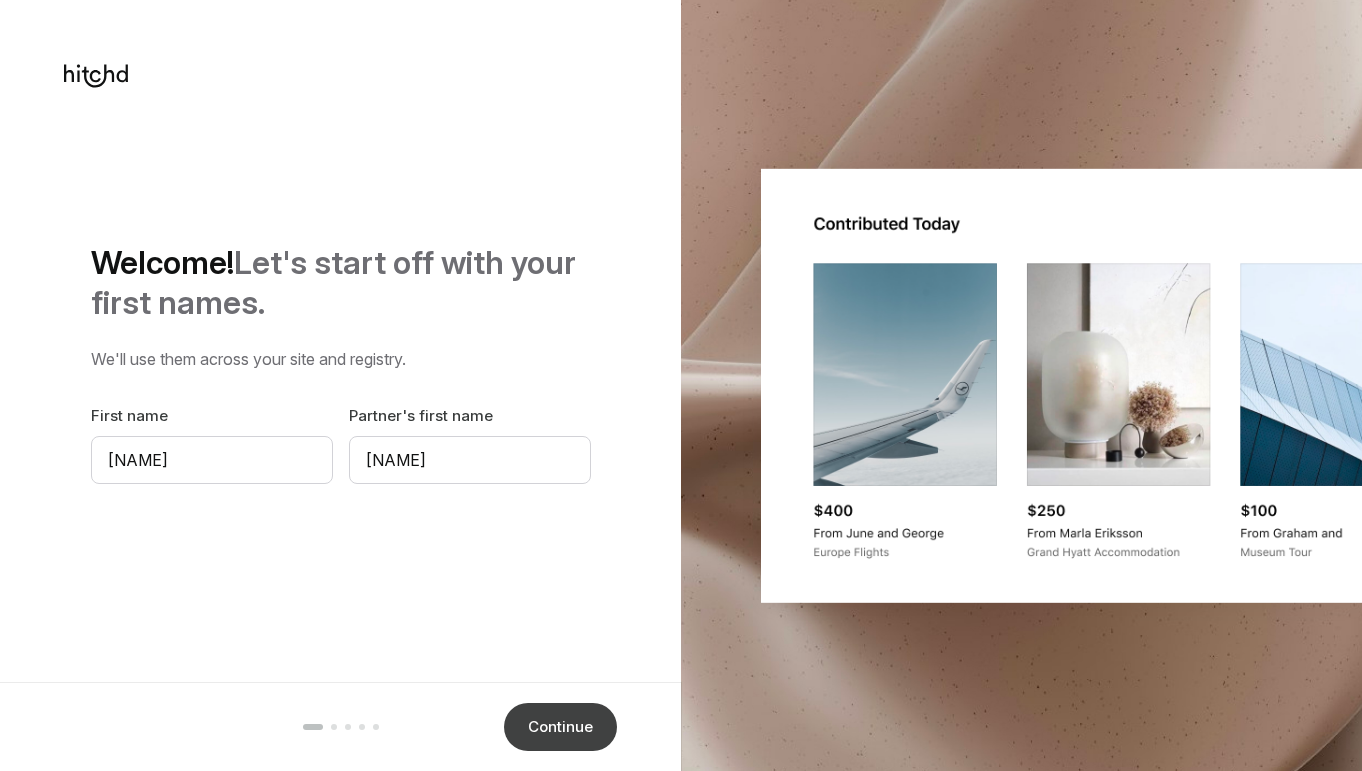 click on "Continue" at bounding box center [560, 727] 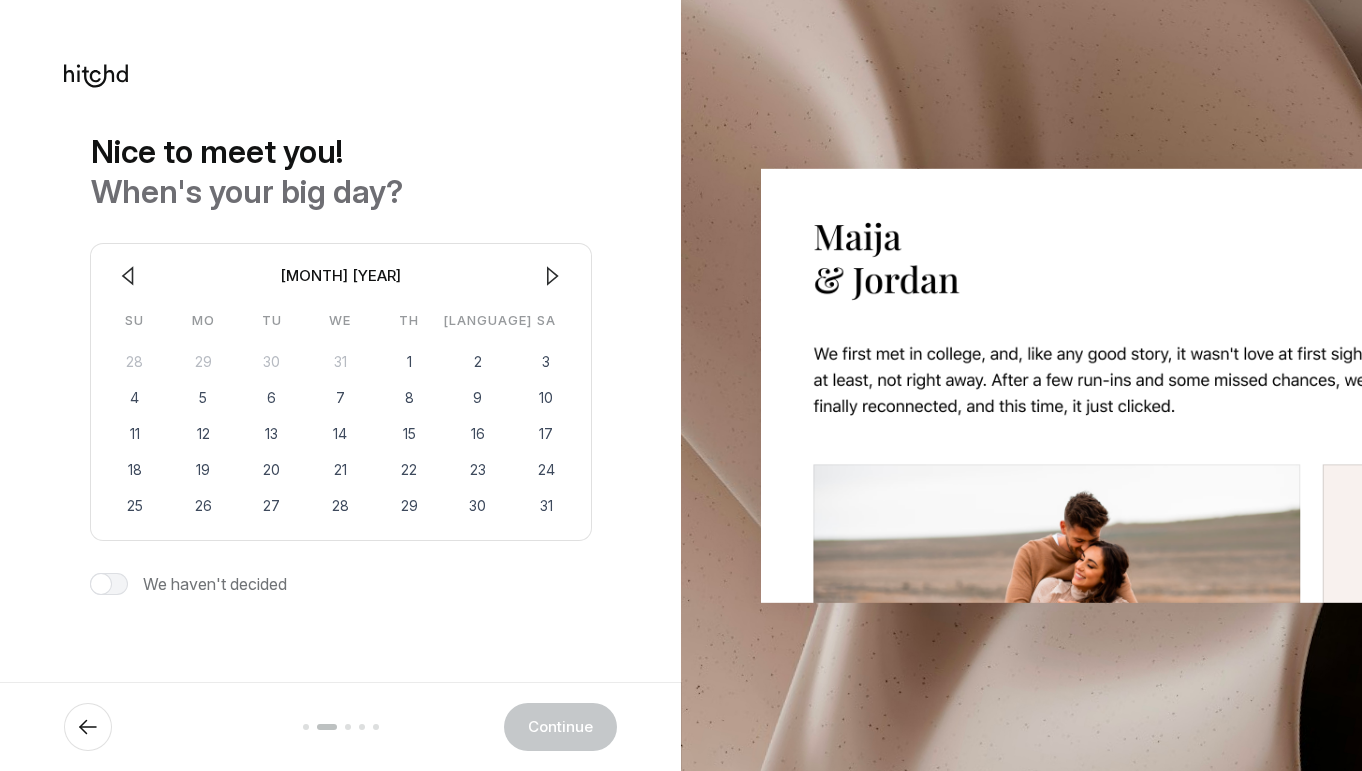 click at bounding box center (553, 276) 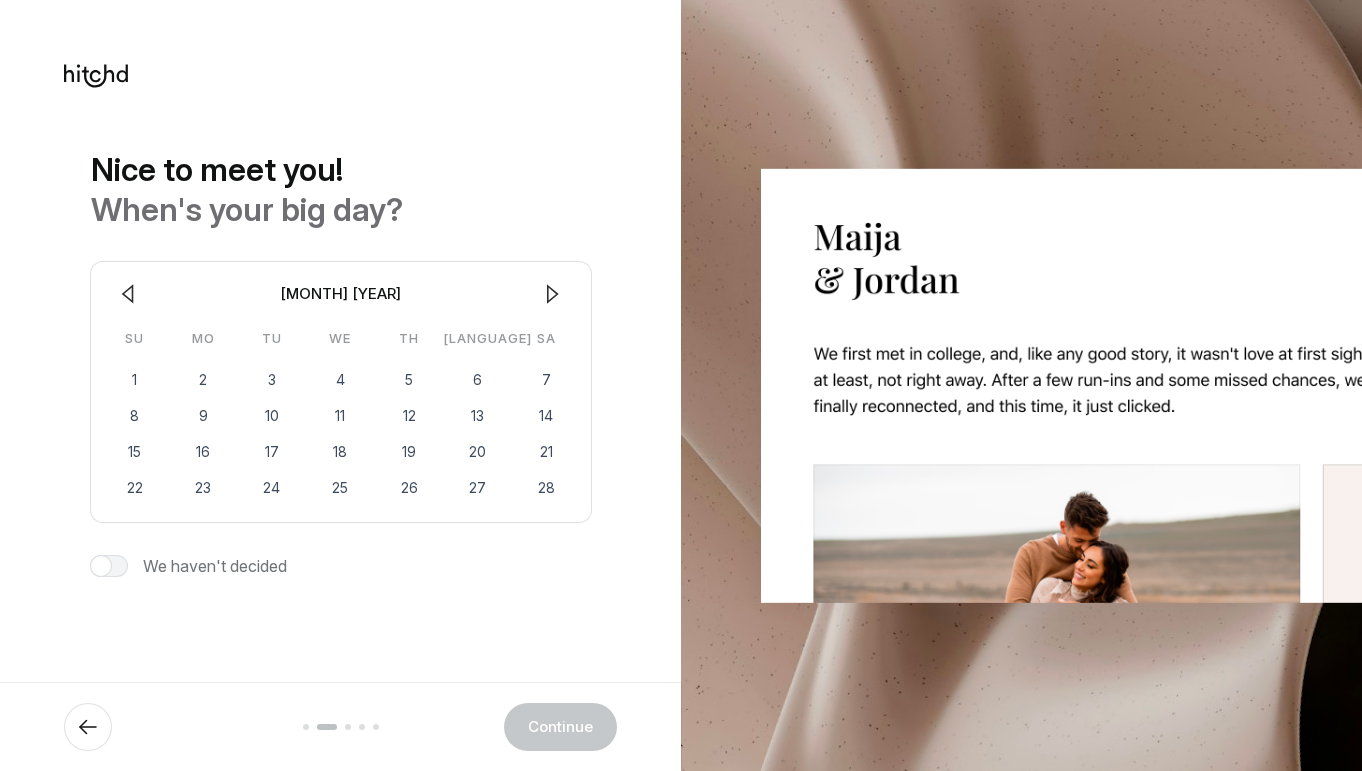 click at bounding box center (552, 294) 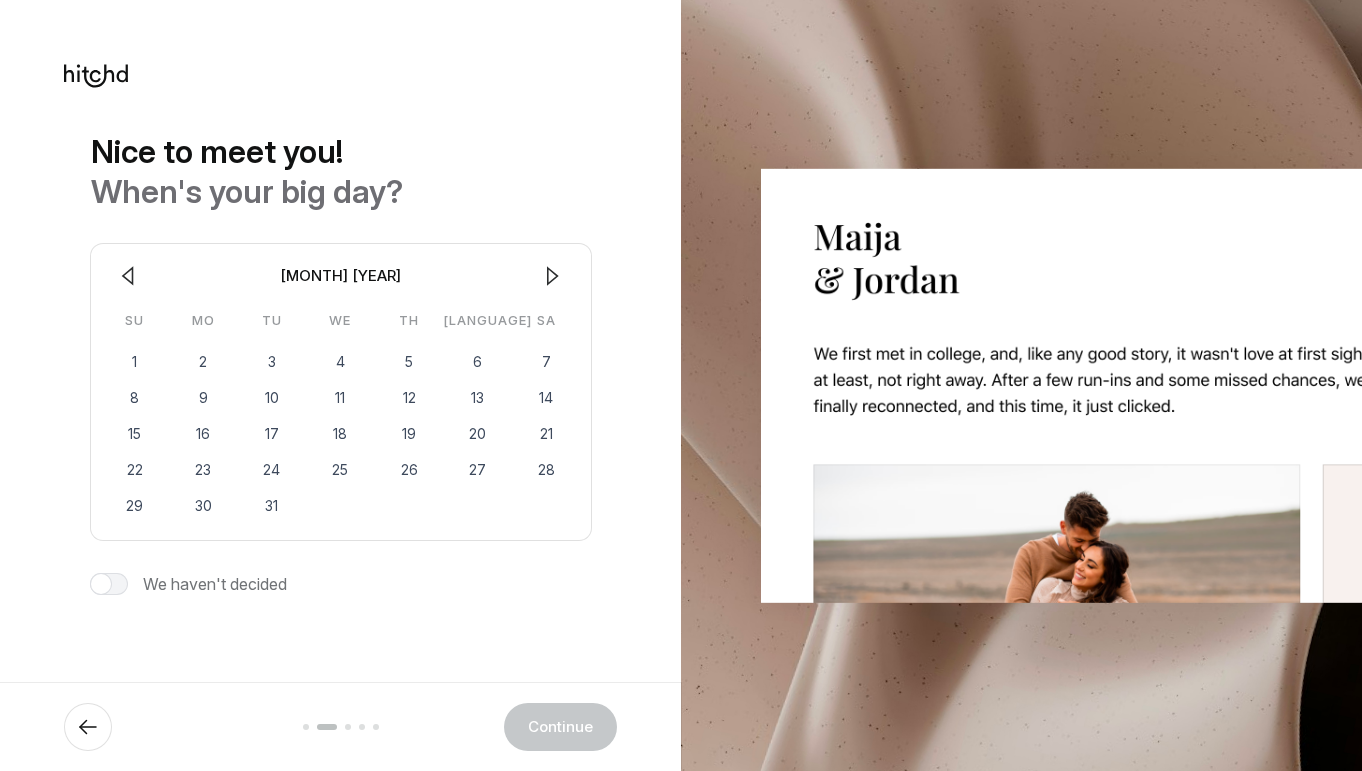 click at bounding box center (553, 276) 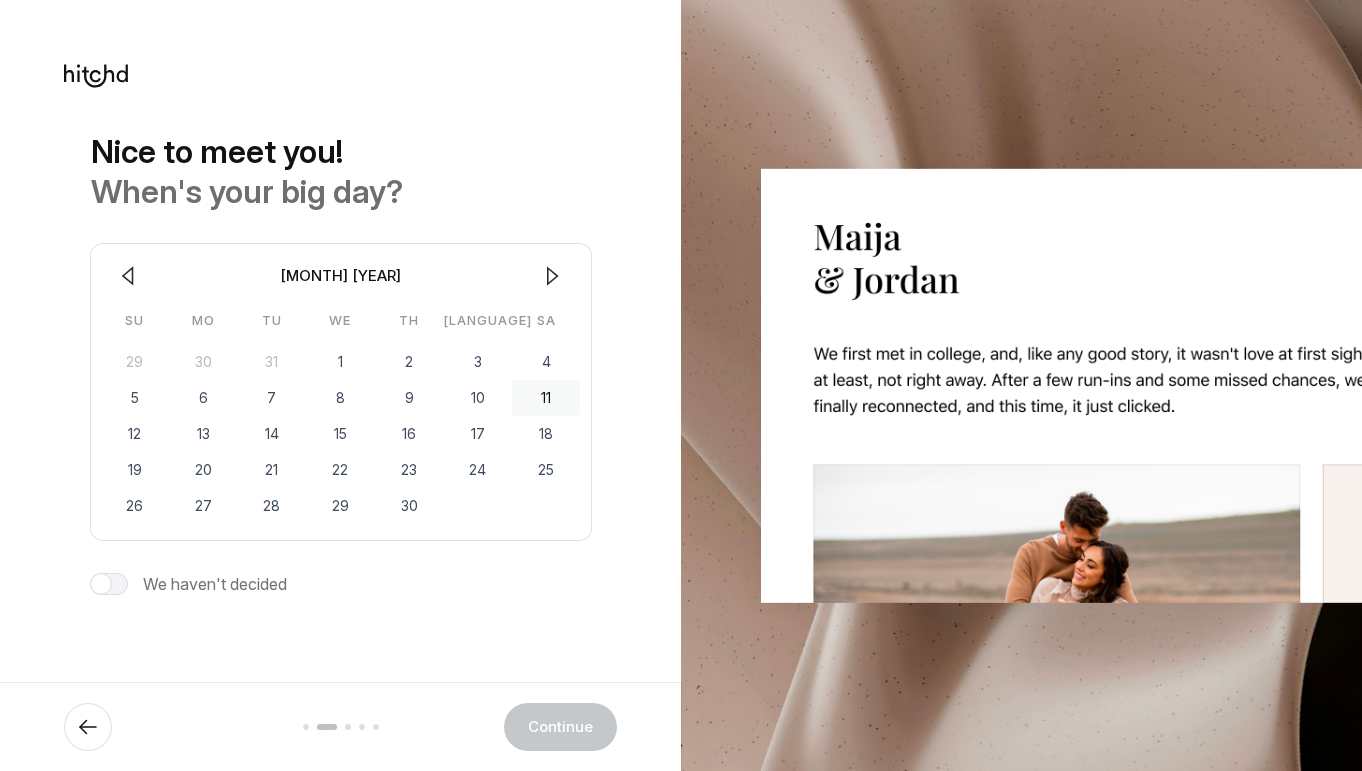 click on "11" at bounding box center [546, 398] 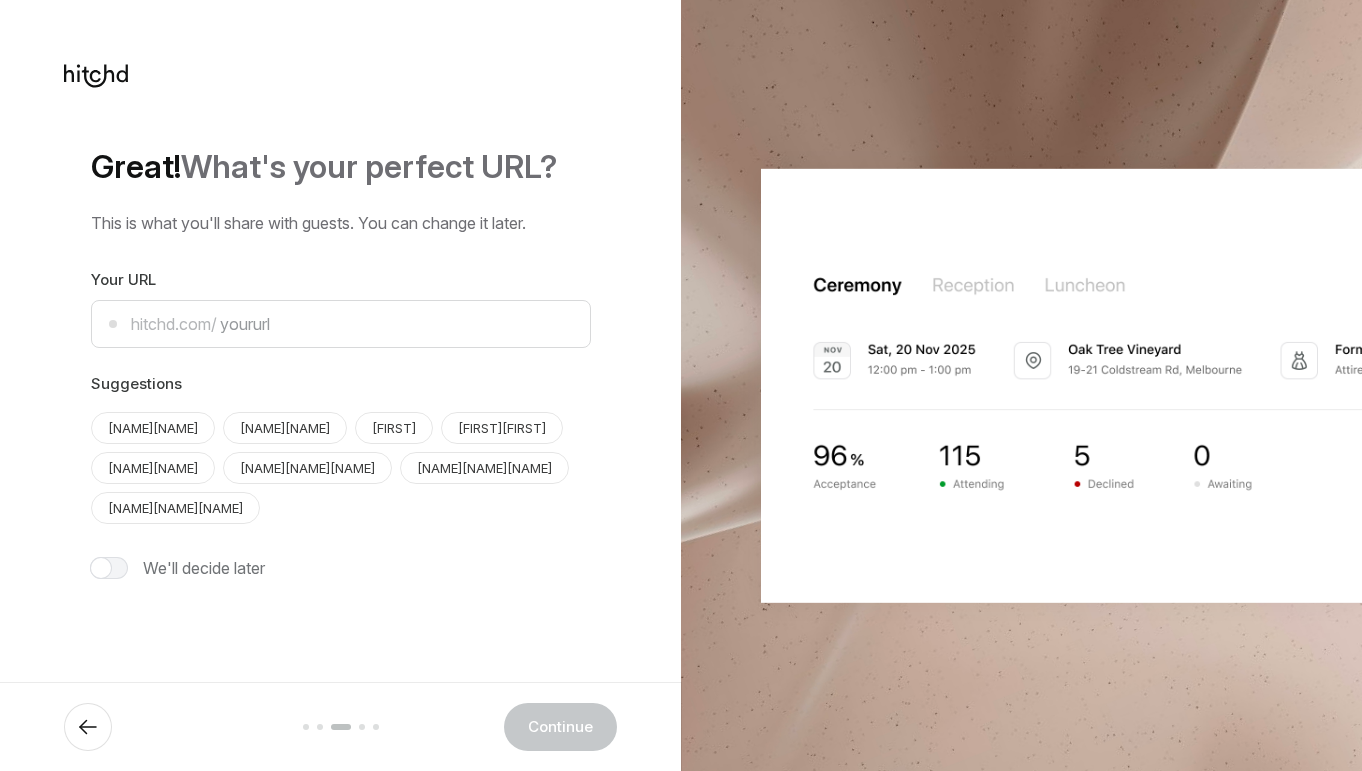 click on "We'll decide later" at bounding box center [204, 568] 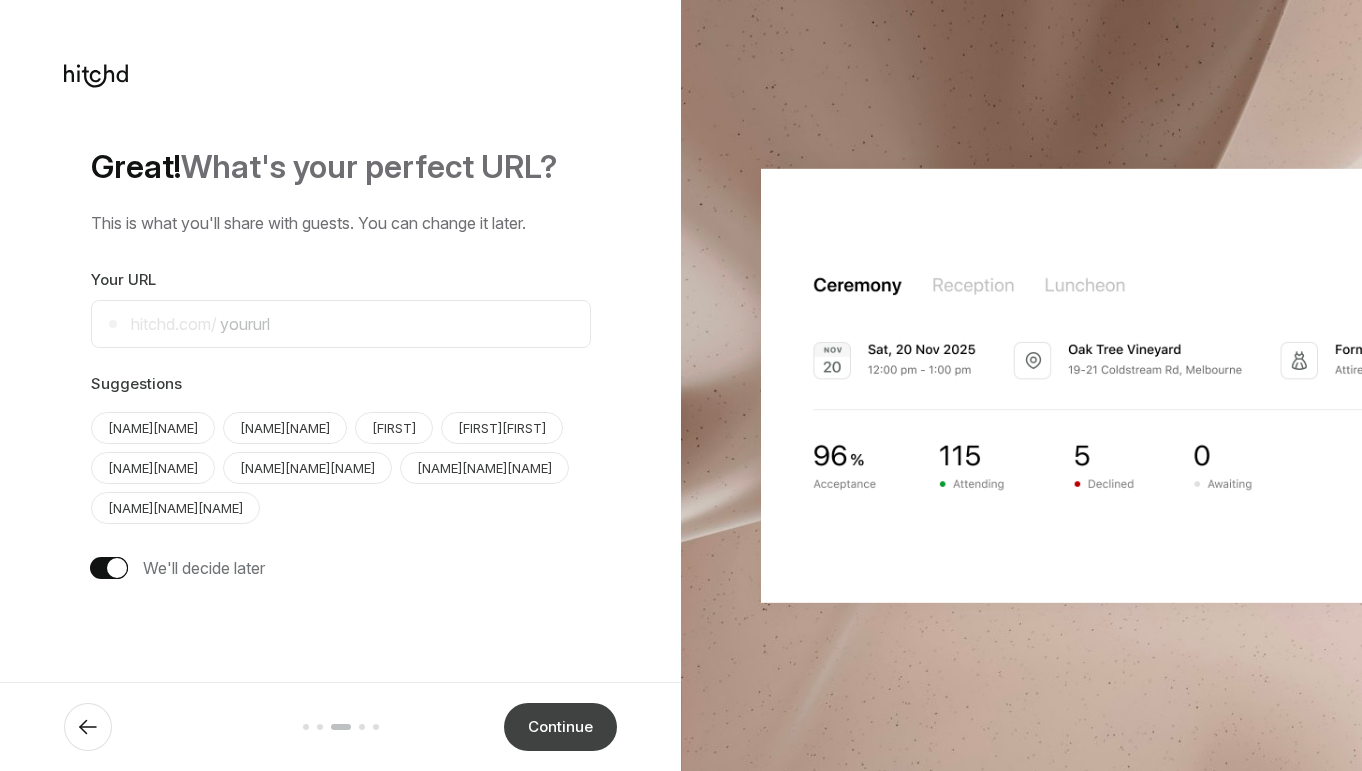 click on "Continue" at bounding box center [560, 727] 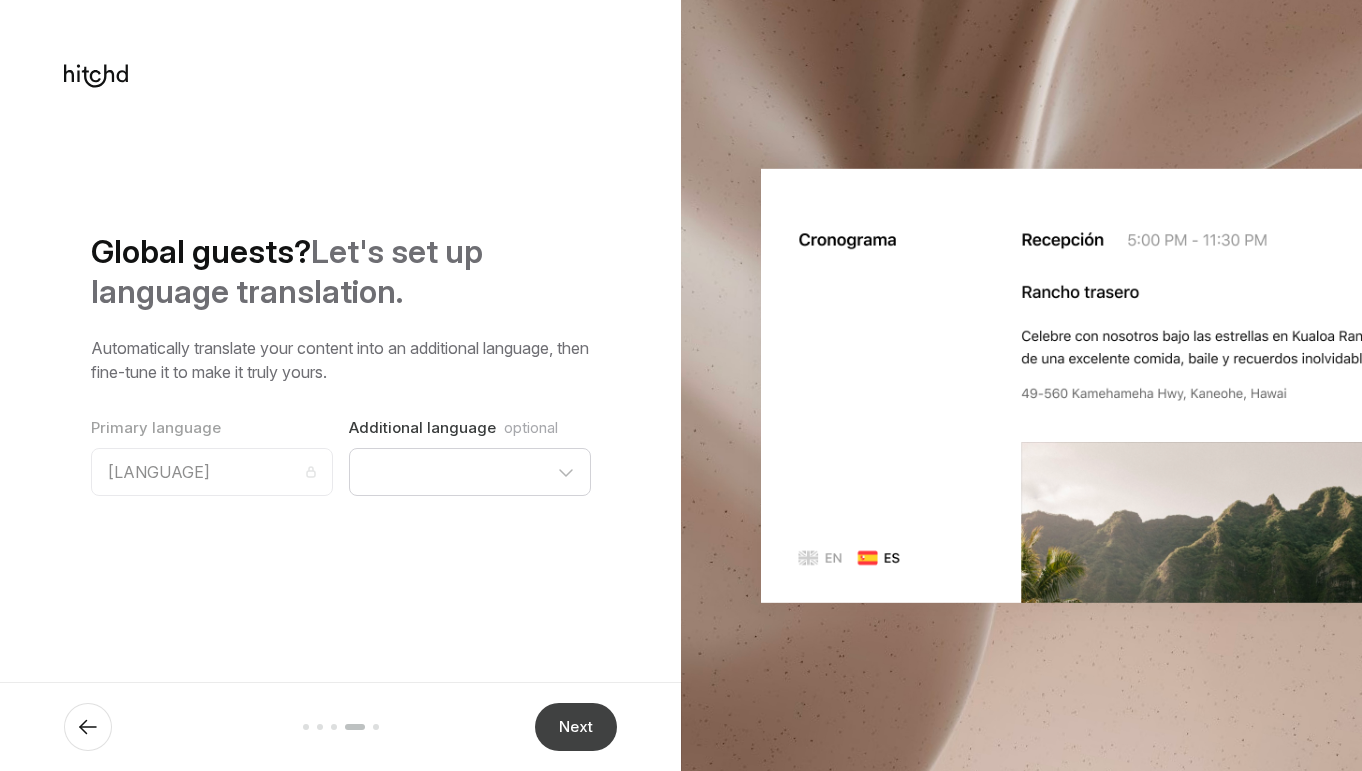 click on "Next" at bounding box center (576, 727) 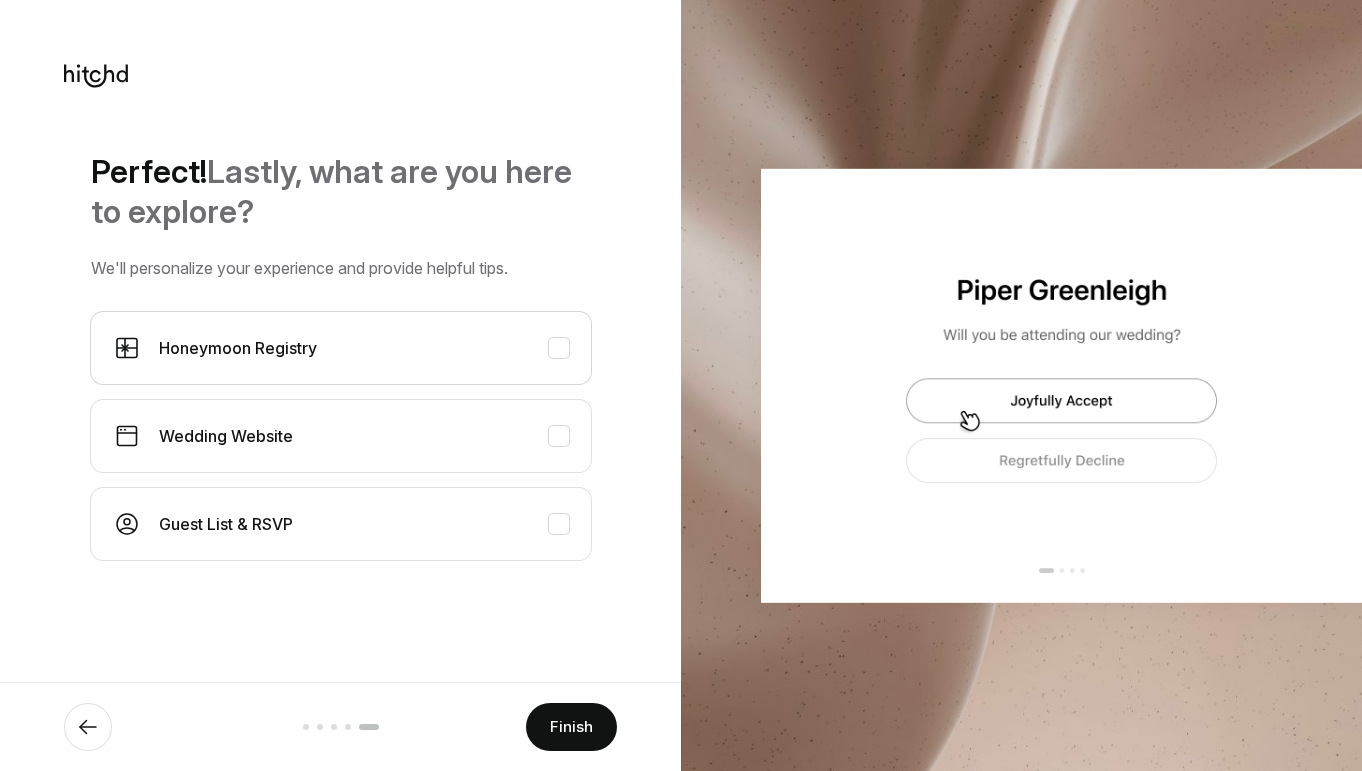 click at bounding box center [559, 348] 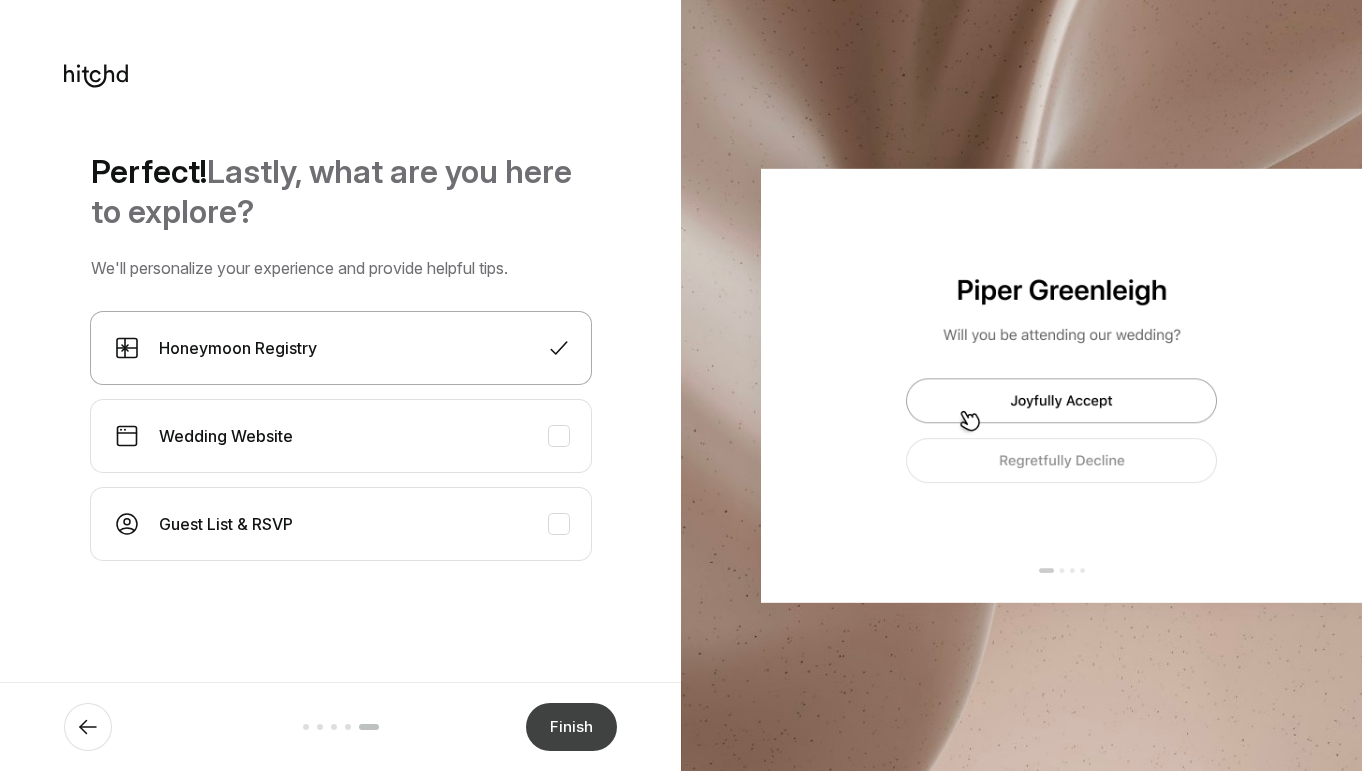 click on "Finish" at bounding box center (571, 727) 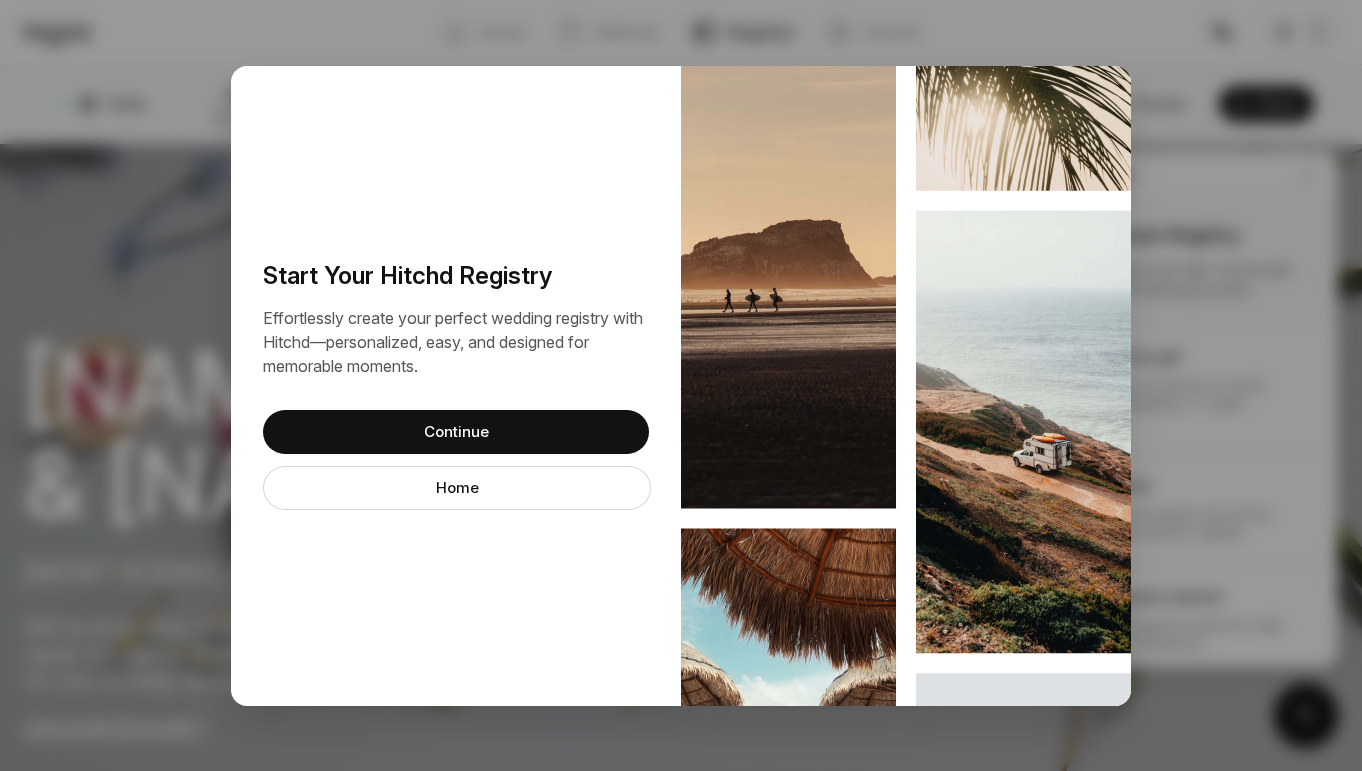 click on "Continue" at bounding box center (456, 432) 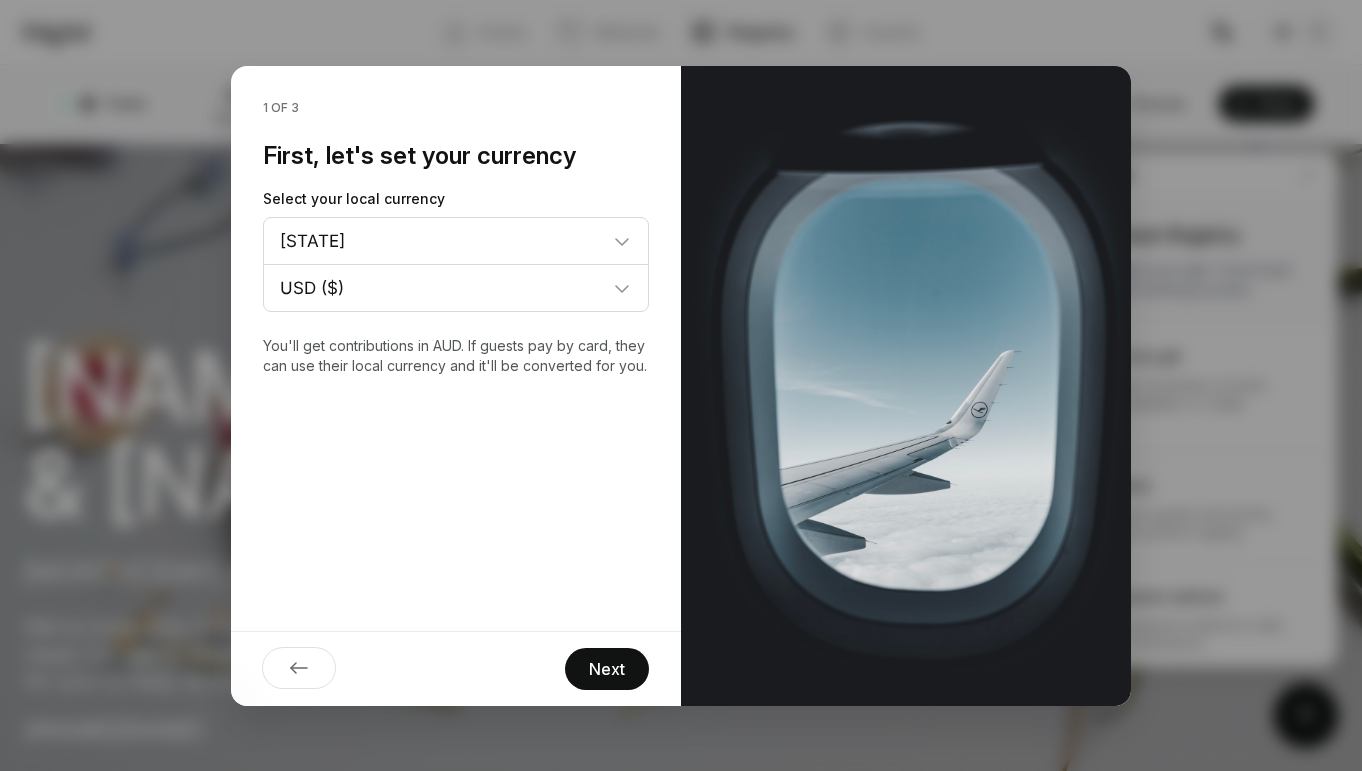 click on "Next" at bounding box center (607, 669) 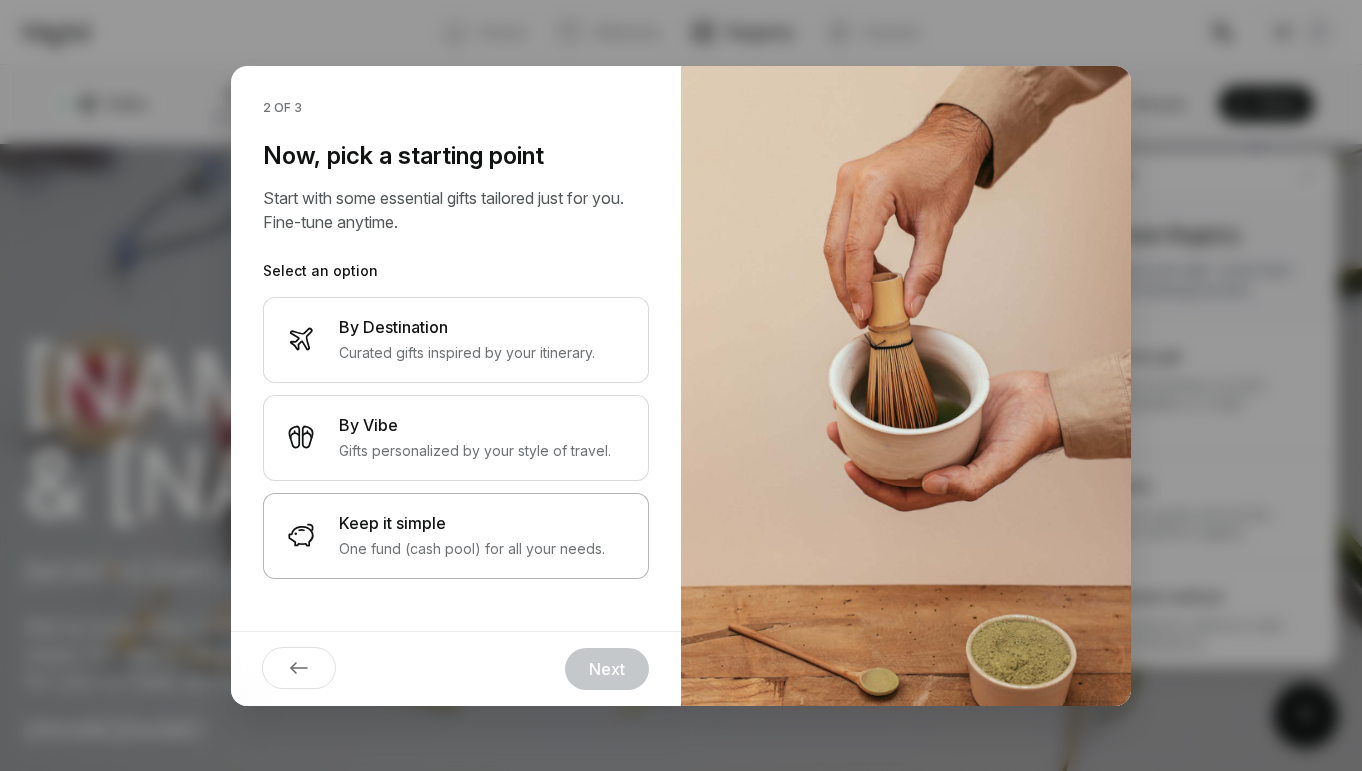 click on "One fund (cash pool) for all your needs." at bounding box center [472, 549] 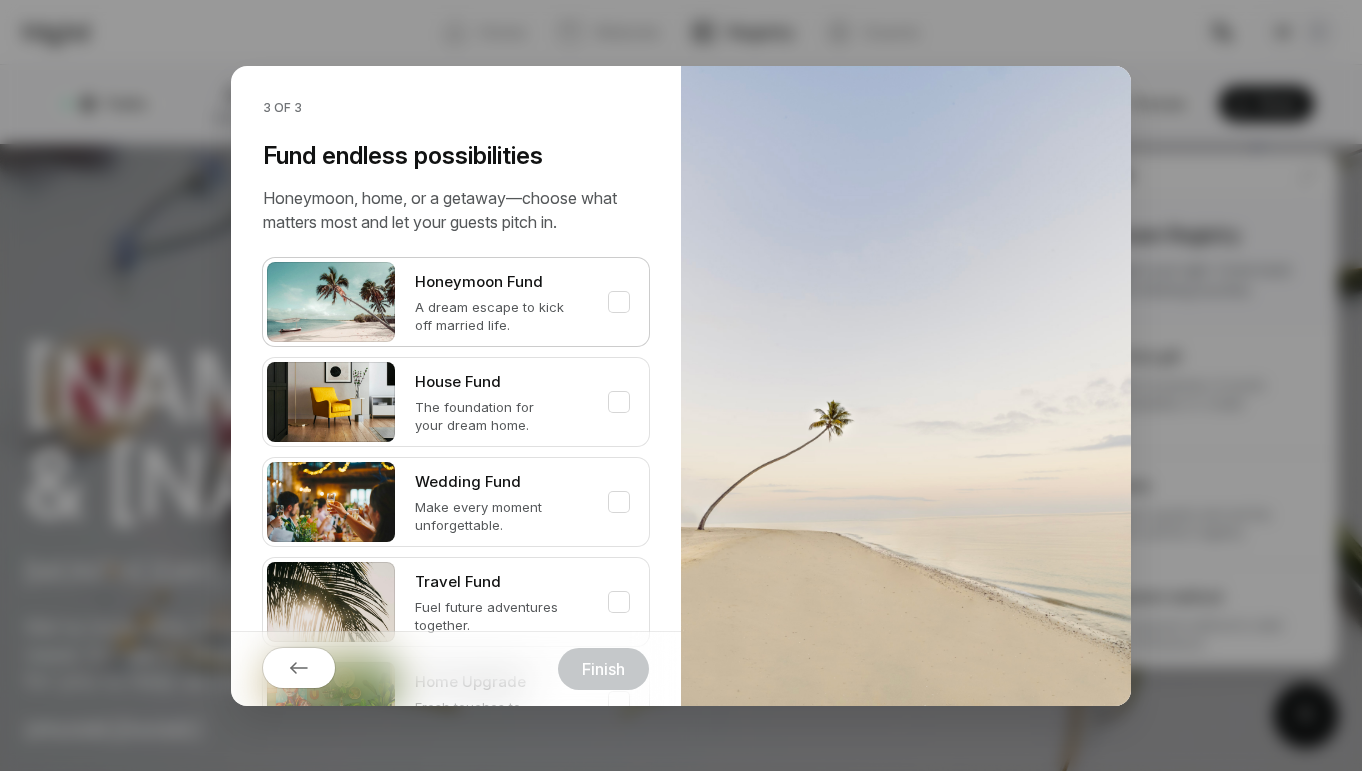 click on "[GIFT_NAME]
[DESCRIPTION]" at bounding box center [512, 302] 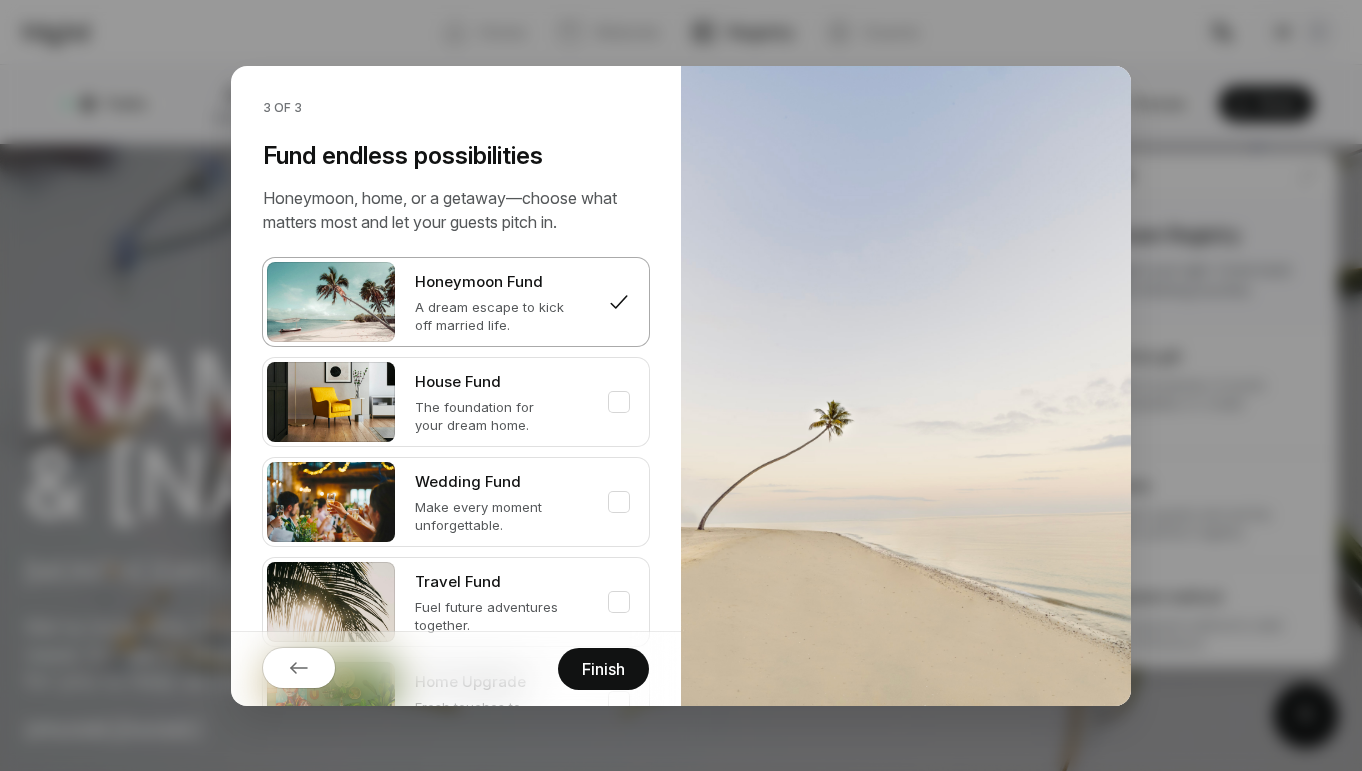 click on "Finish" at bounding box center [603, 669] 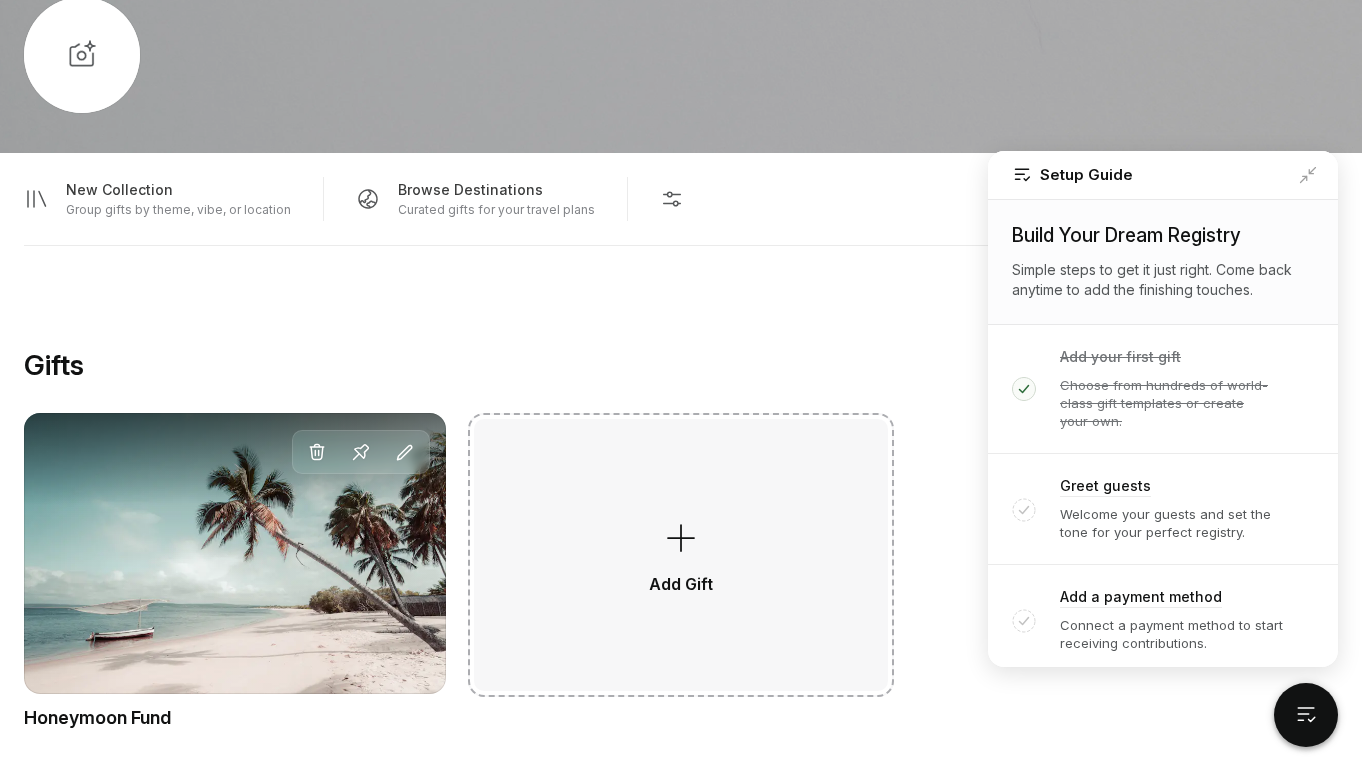 scroll, scrollTop: 1306, scrollLeft: 0, axis: vertical 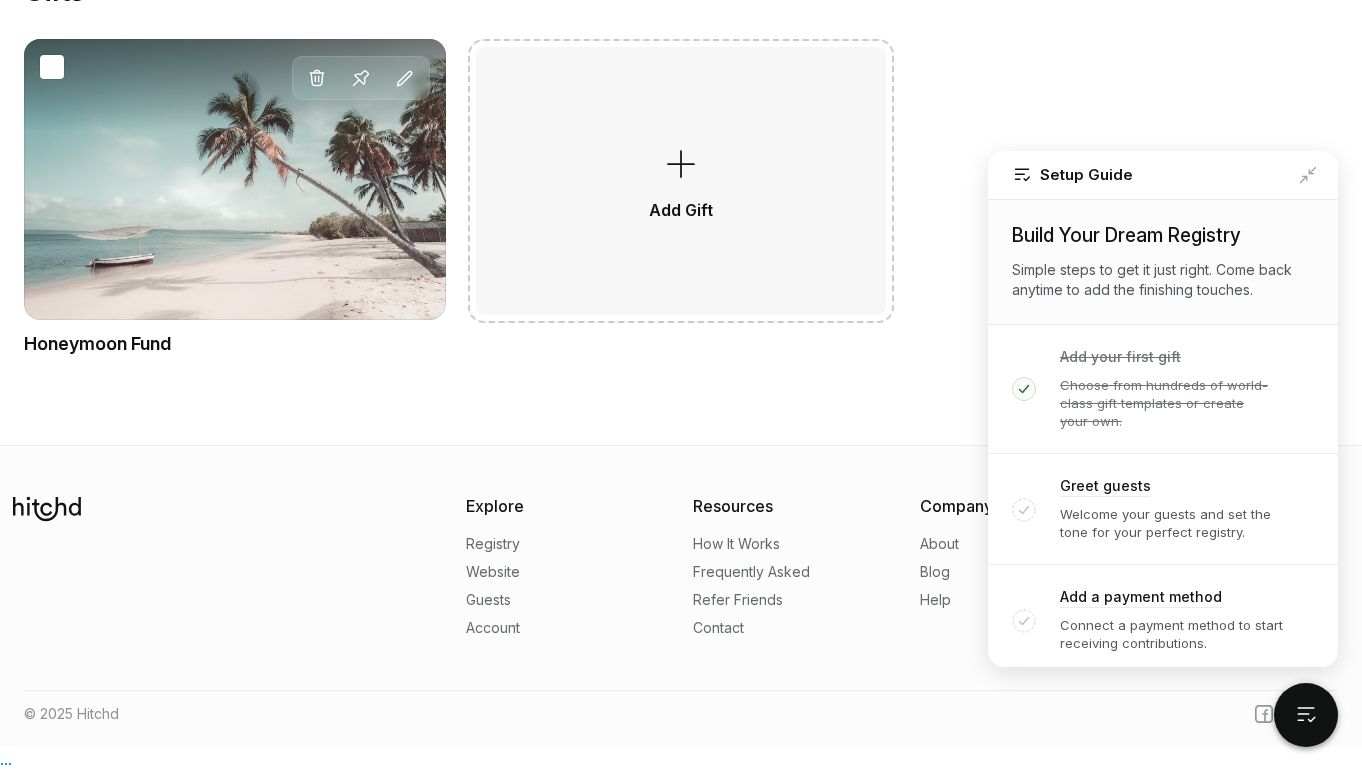 click on "Delete
Pin
Edit" at bounding box center [235, 179] 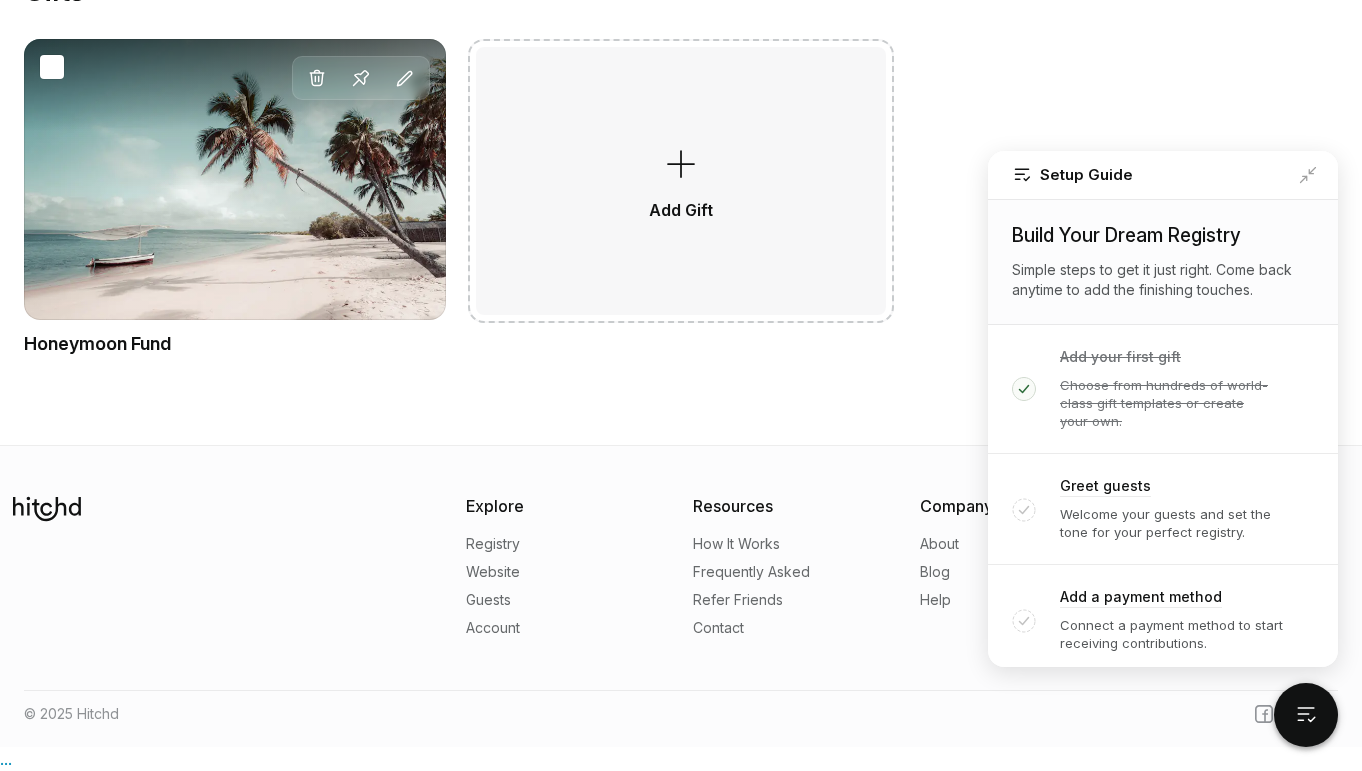 scroll, scrollTop: 0, scrollLeft: 0, axis: both 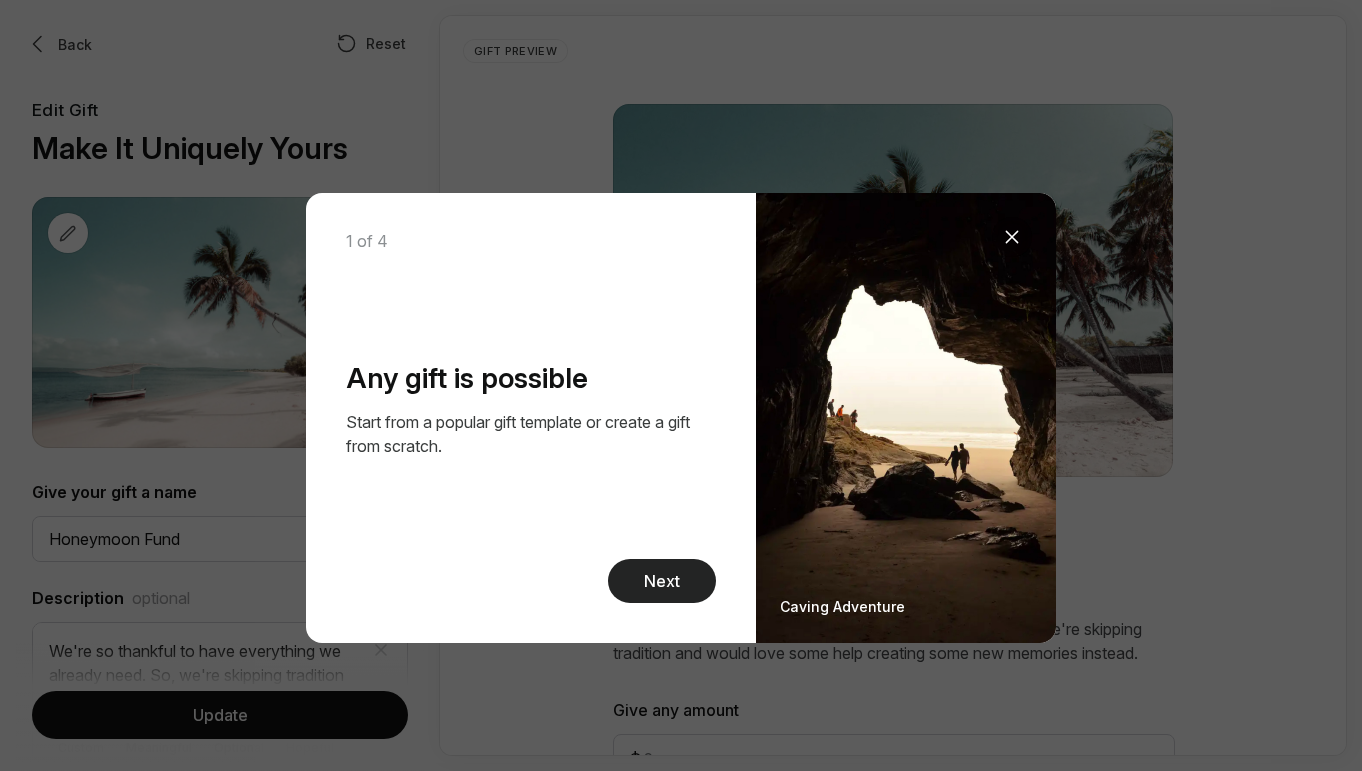 click on "Next" at bounding box center [662, 581] 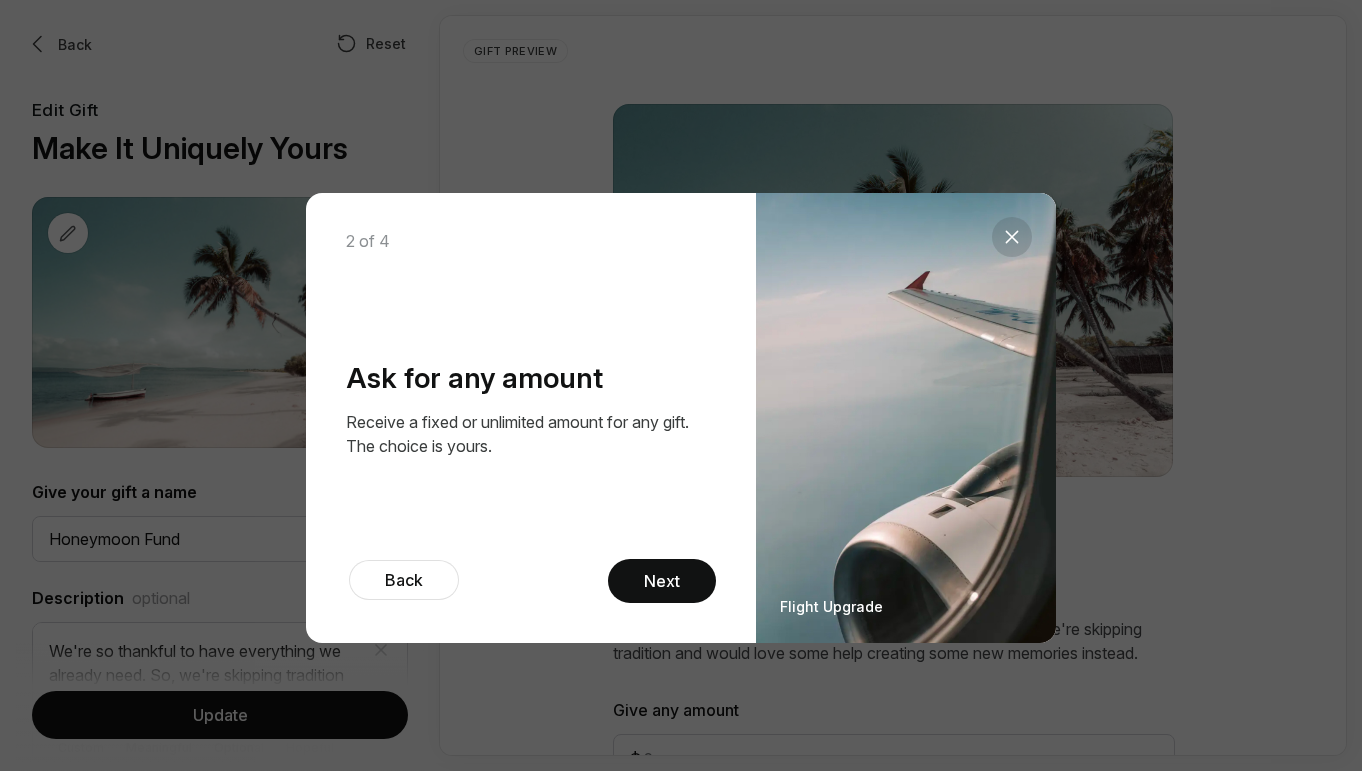 click at bounding box center [1012, 237] 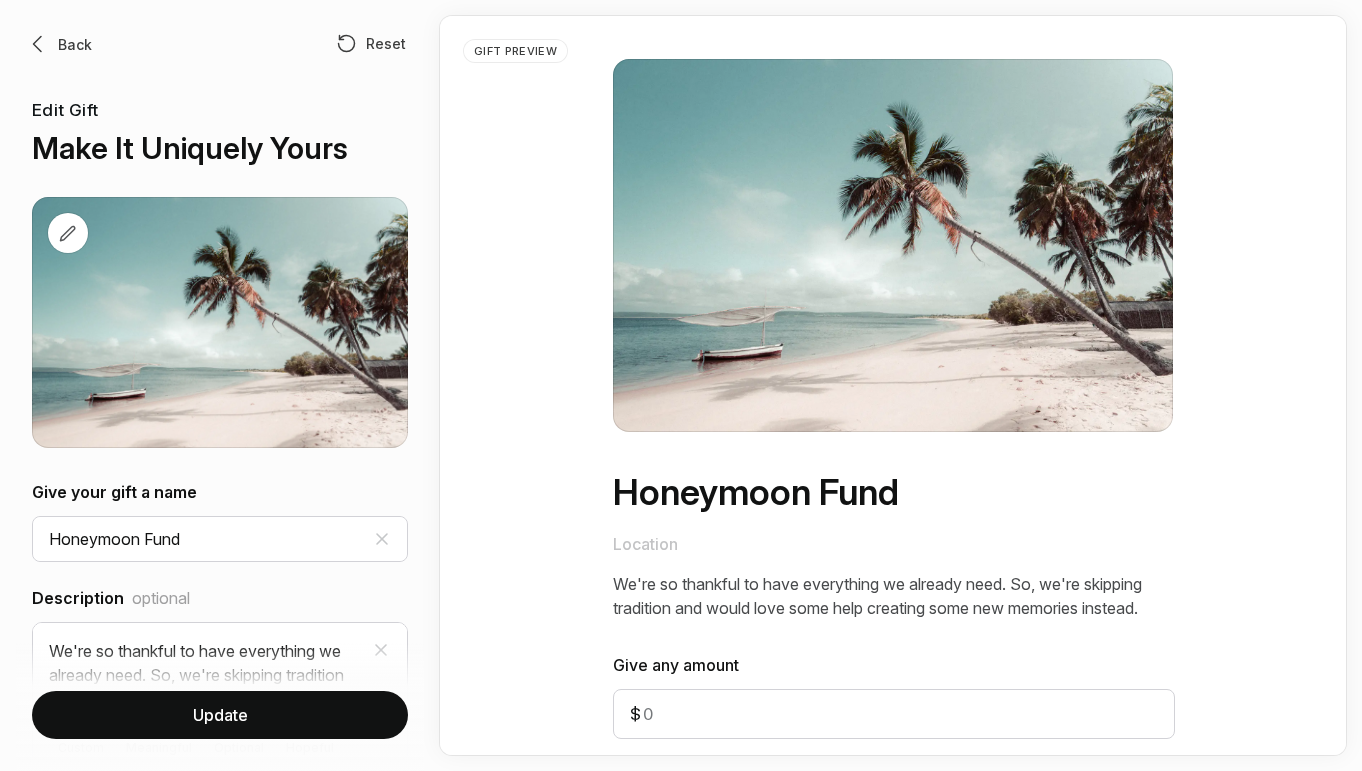 scroll, scrollTop: 0, scrollLeft: 0, axis: both 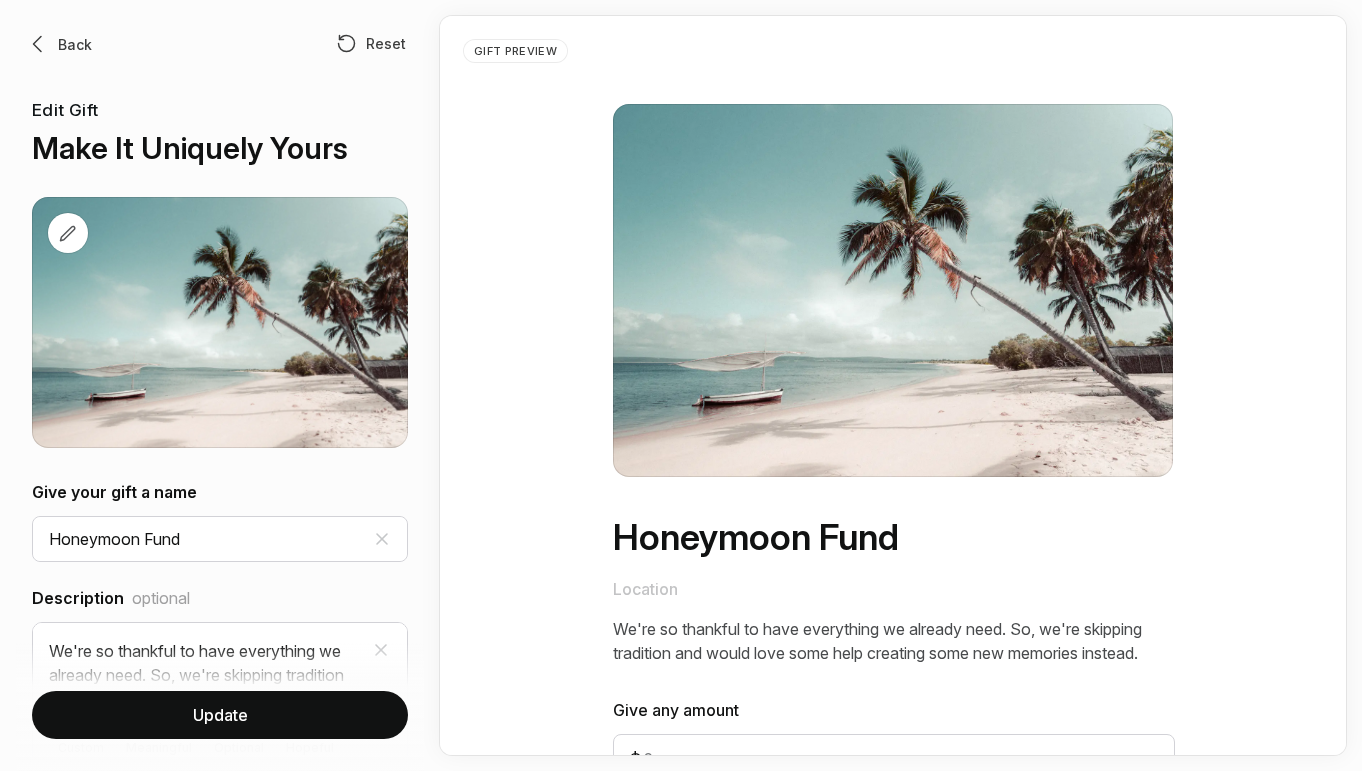click at bounding box center (38, 44) 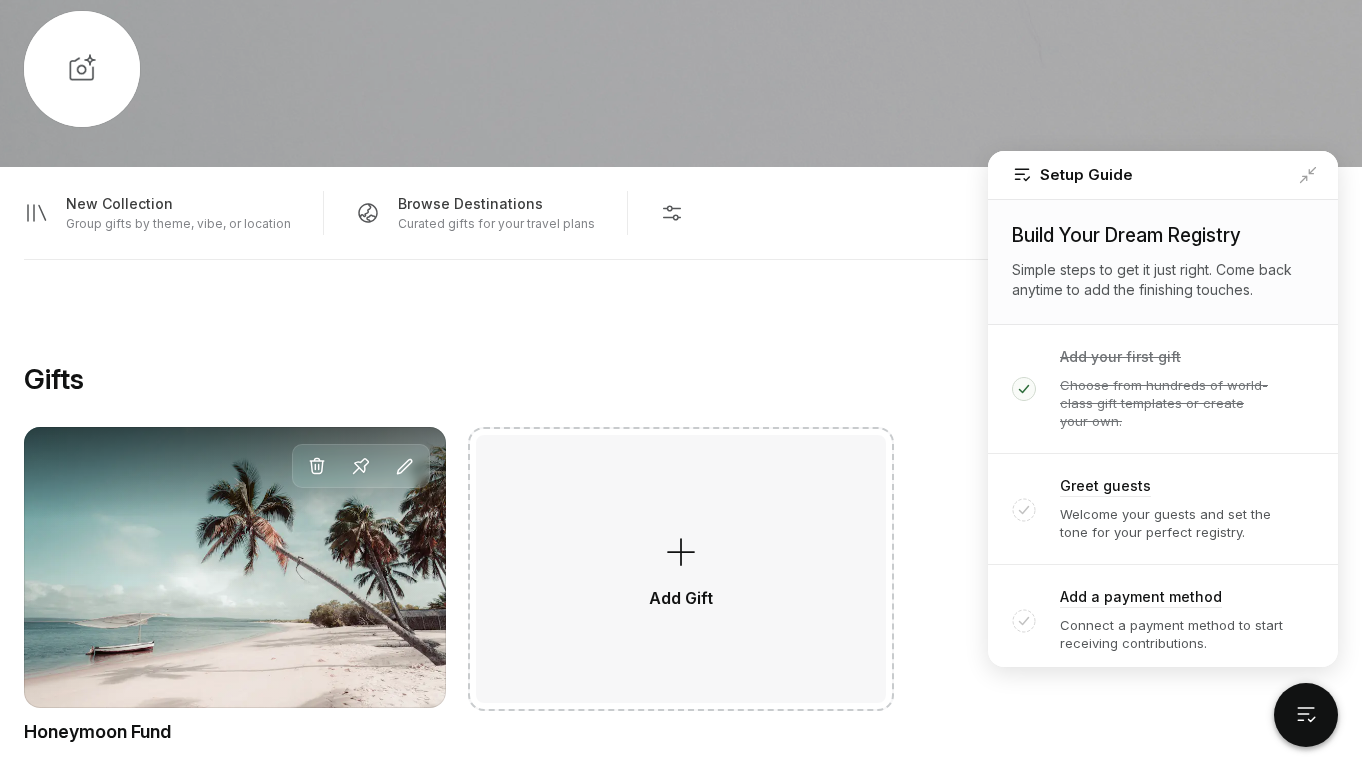 scroll, scrollTop: 1306, scrollLeft: 0, axis: vertical 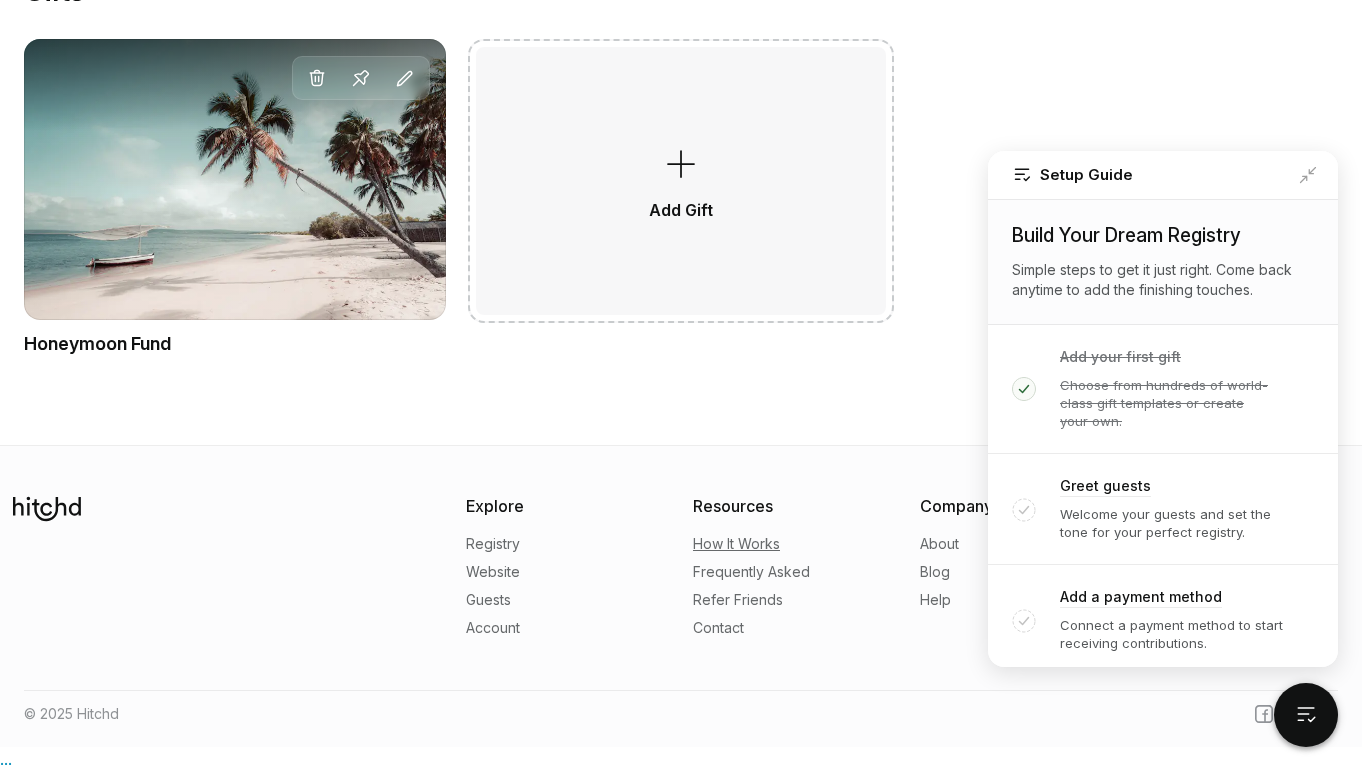 click on "How It Works" at bounding box center [736, 544] 